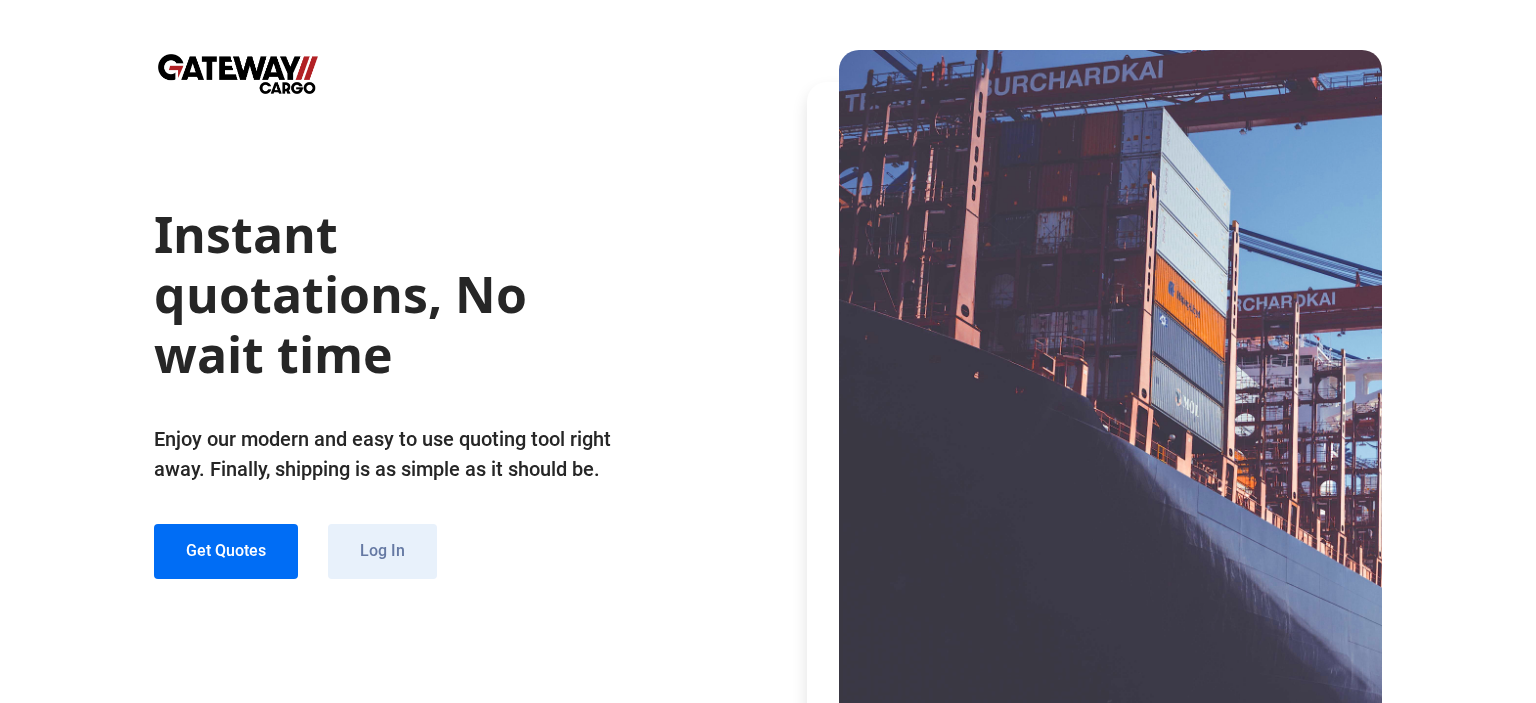 scroll, scrollTop: 0, scrollLeft: 0, axis: both 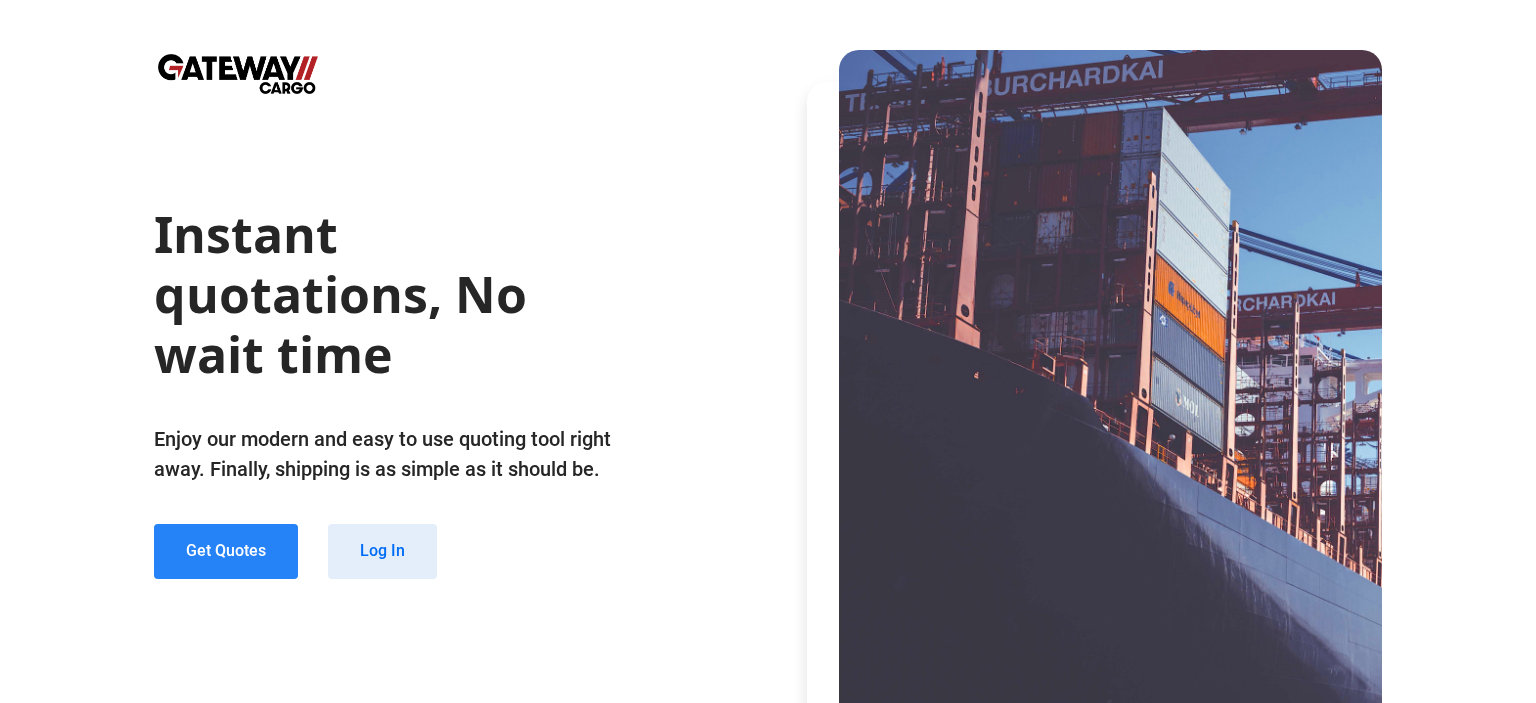 click on "Get Quotes" 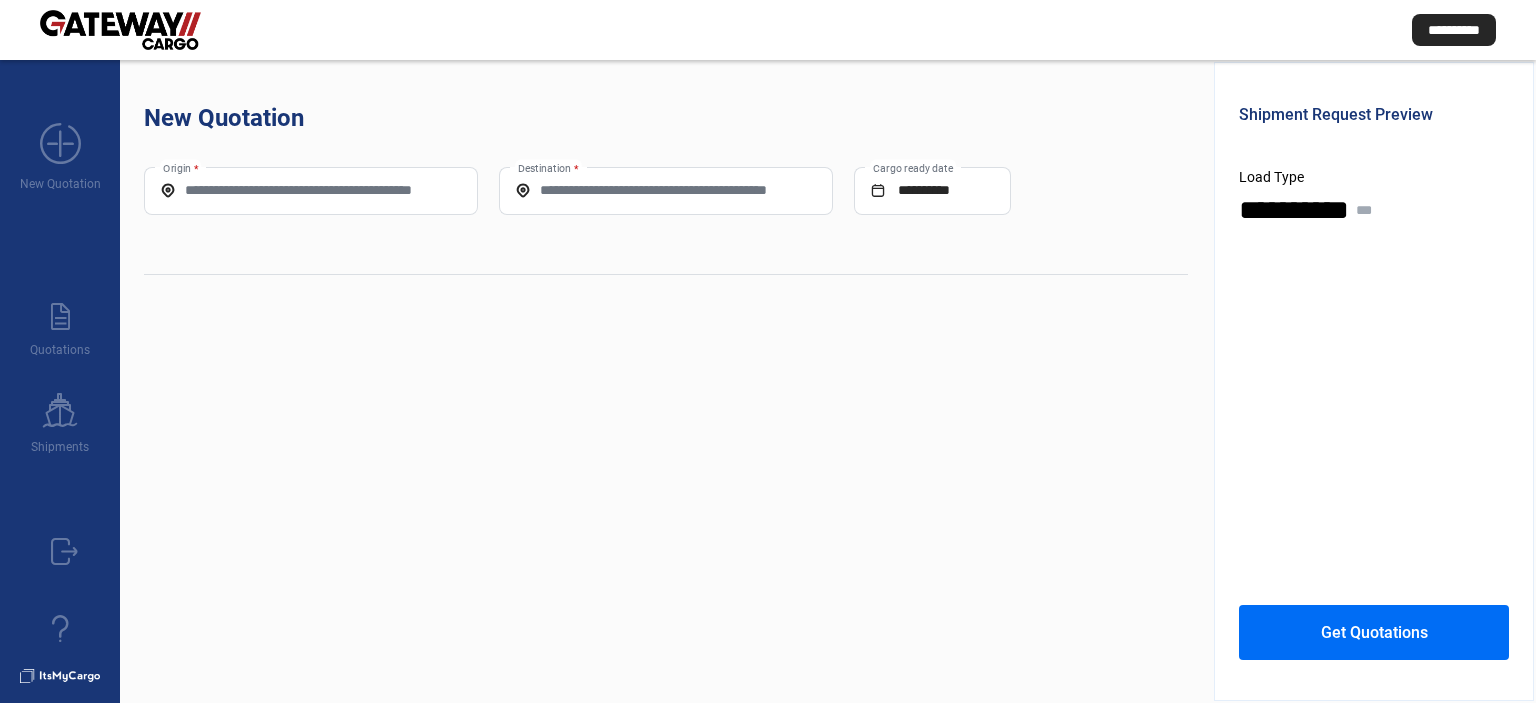 click on "Origin *" at bounding box center [311, 190] 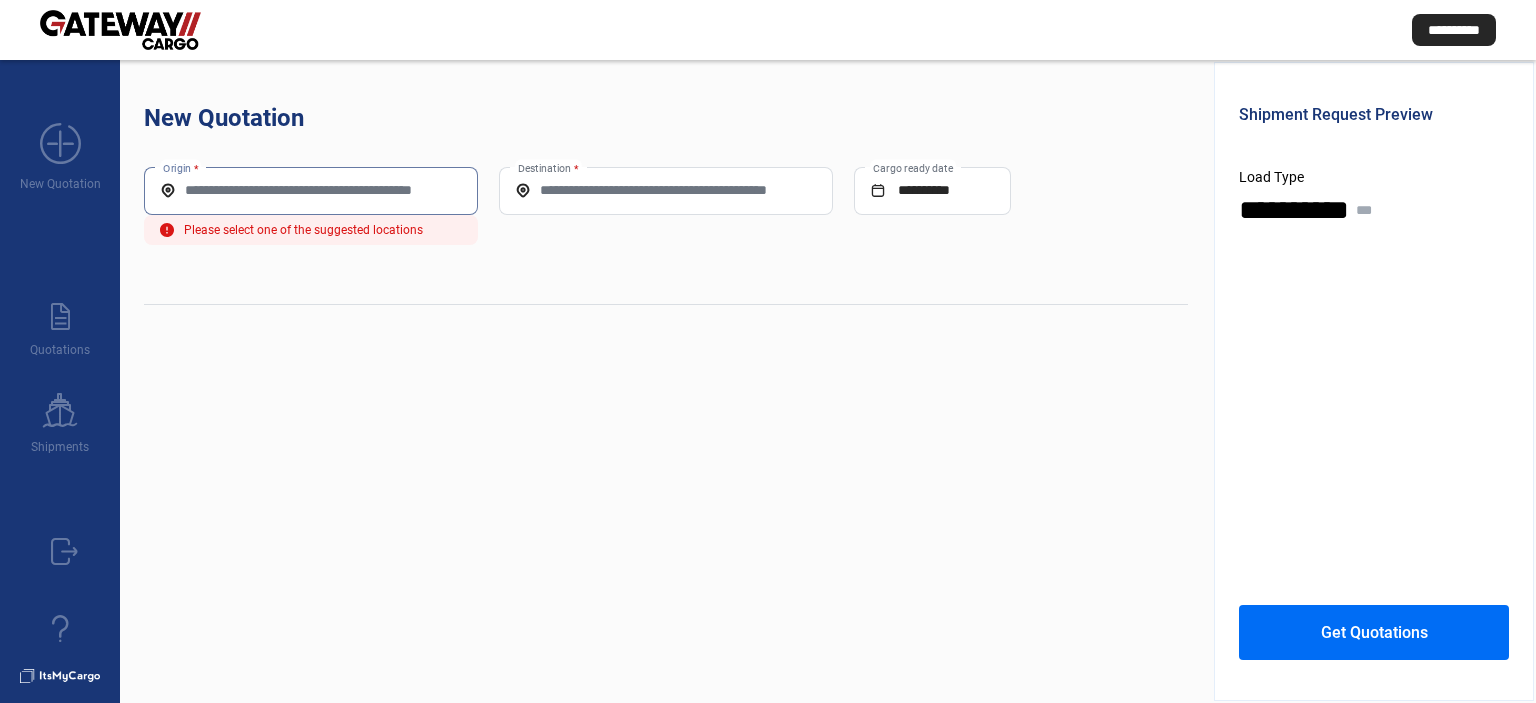 click on "Origin *" at bounding box center [311, 190] 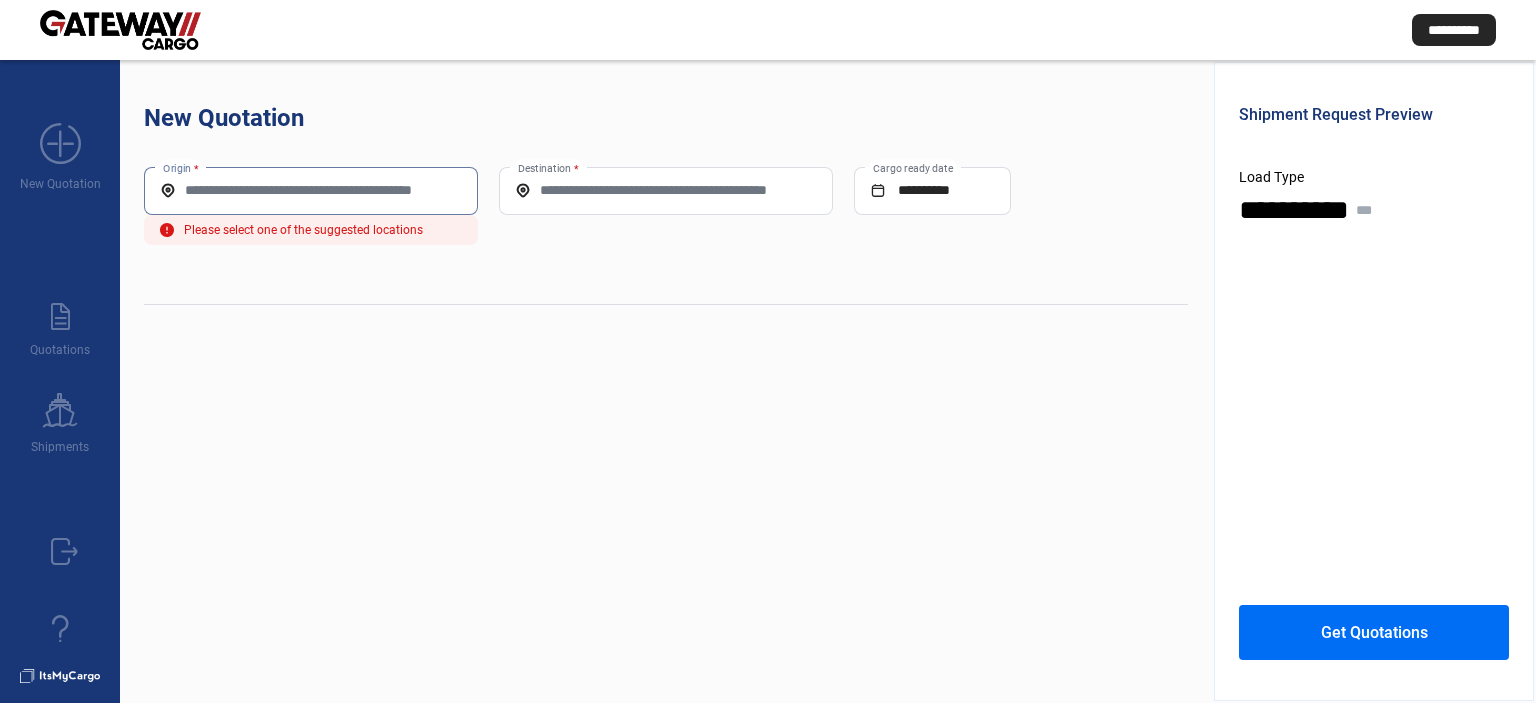 paste on "**********" 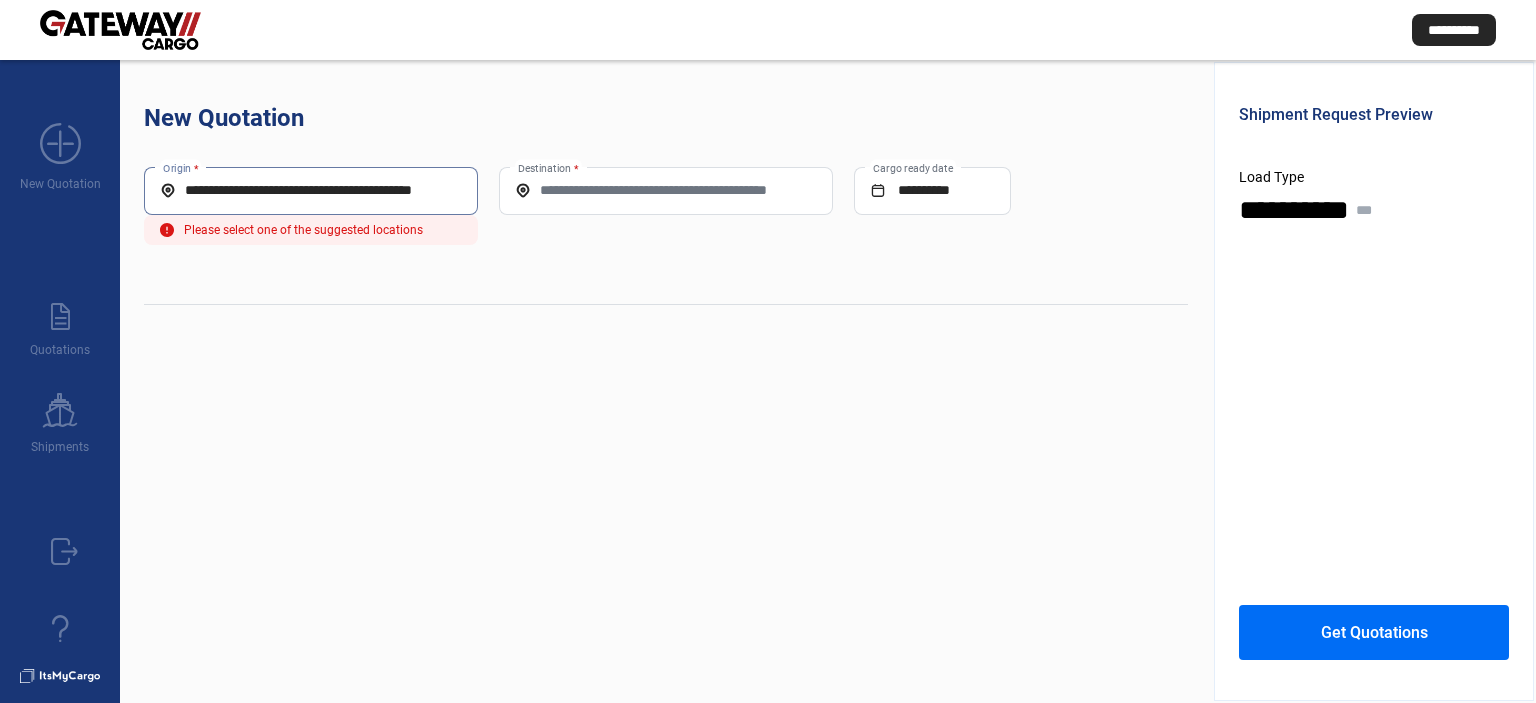 scroll, scrollTop: 0, scrollLeft: 31, axis: horizontal 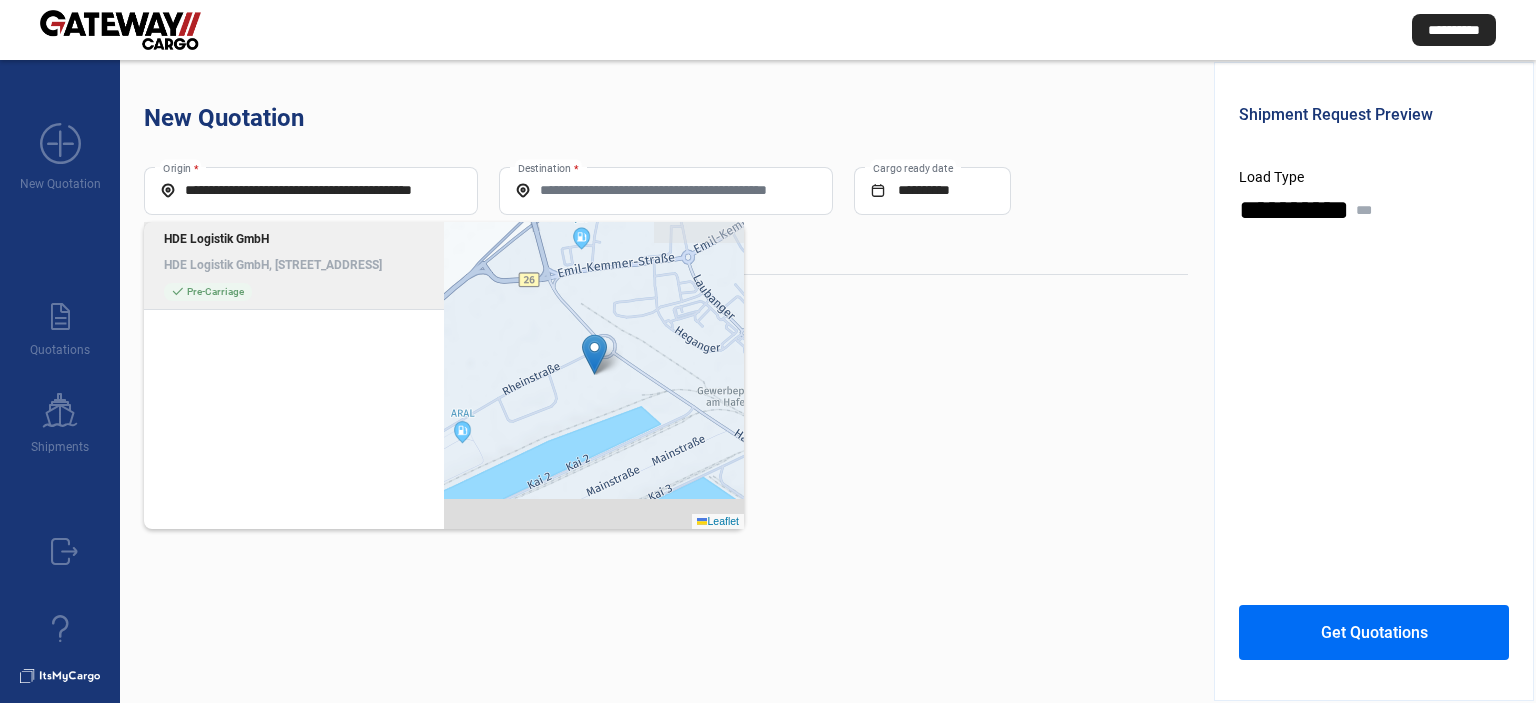 click on "HDE Logistik GmbH, [STREET_ADDRESS]" 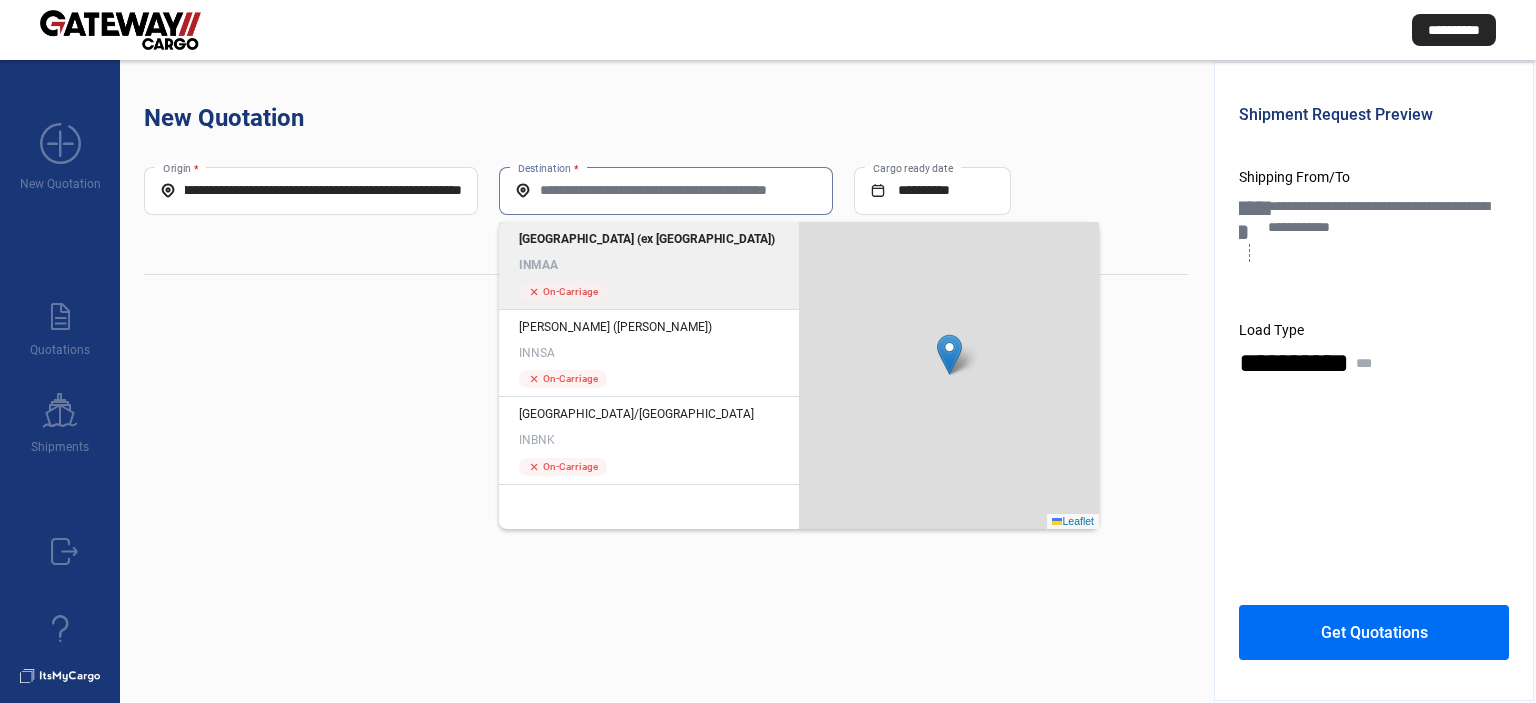 click on "Destination *" at bounding box center (666, 190) 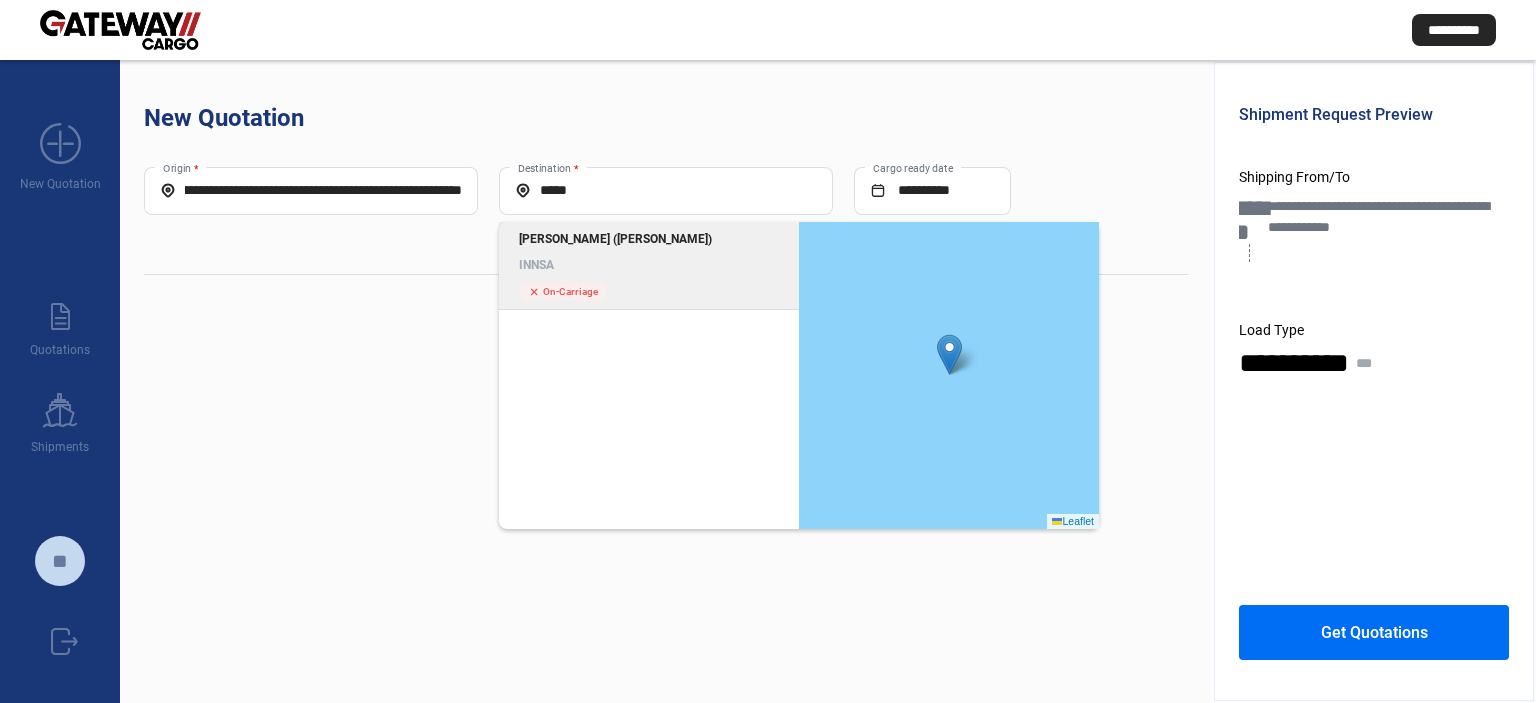 click on "INNSA" 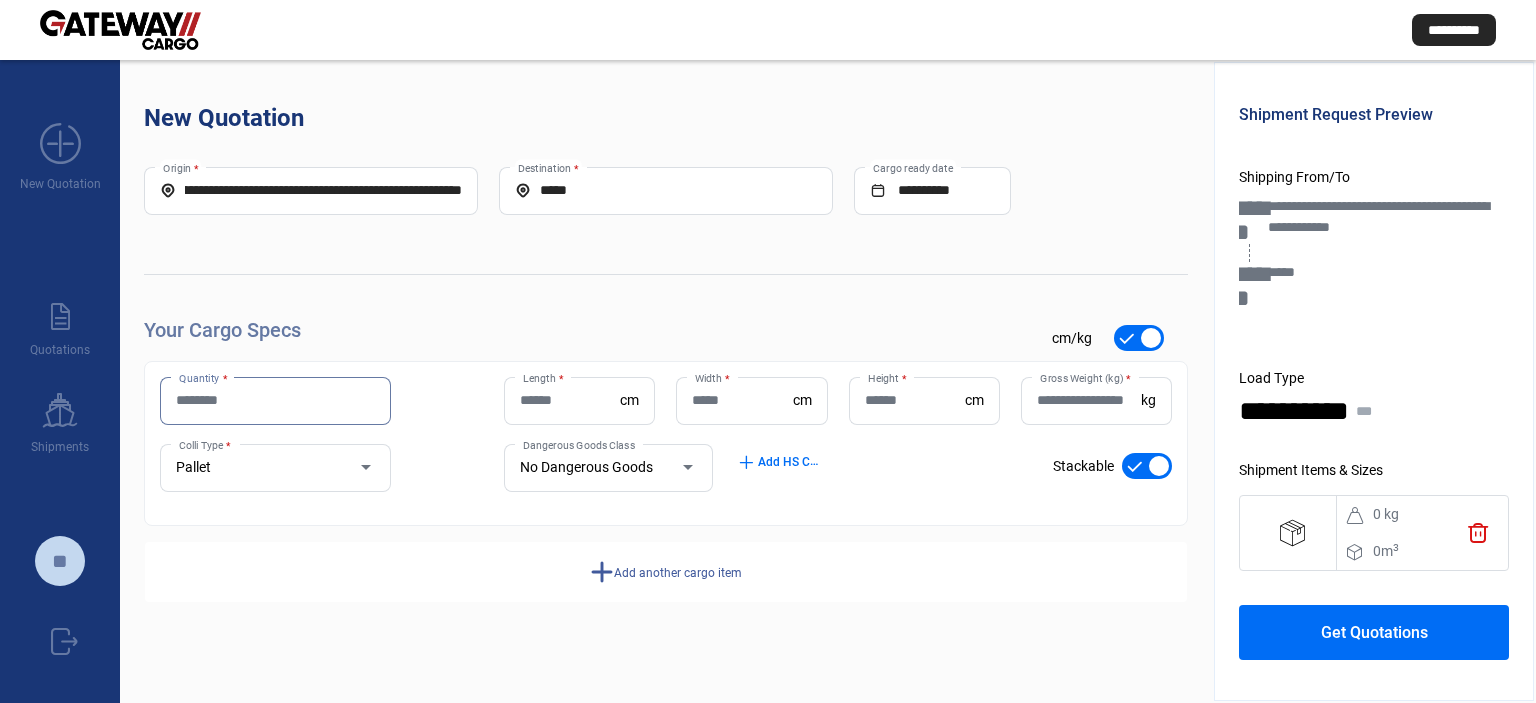 click on "Quantity *" at bounding box center [275, 400] 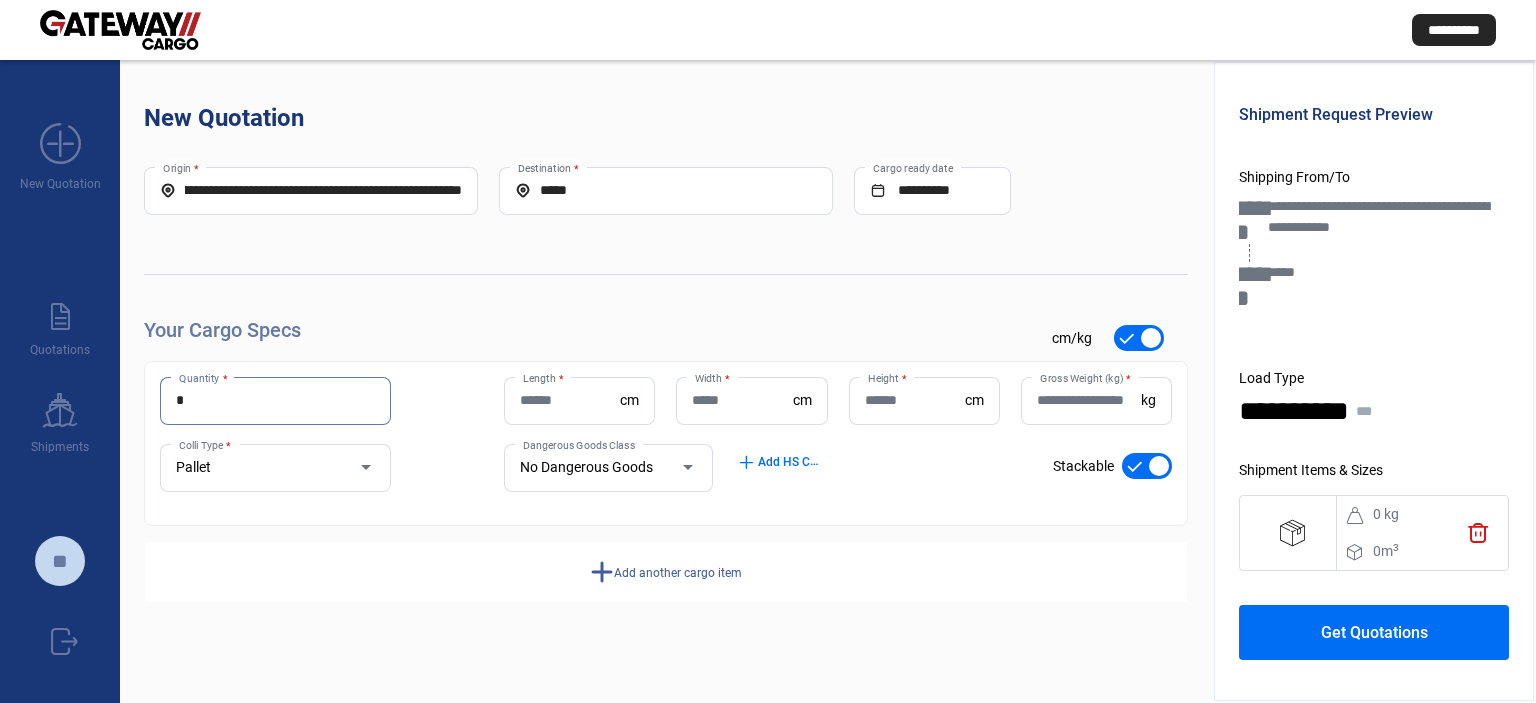 type on "*" 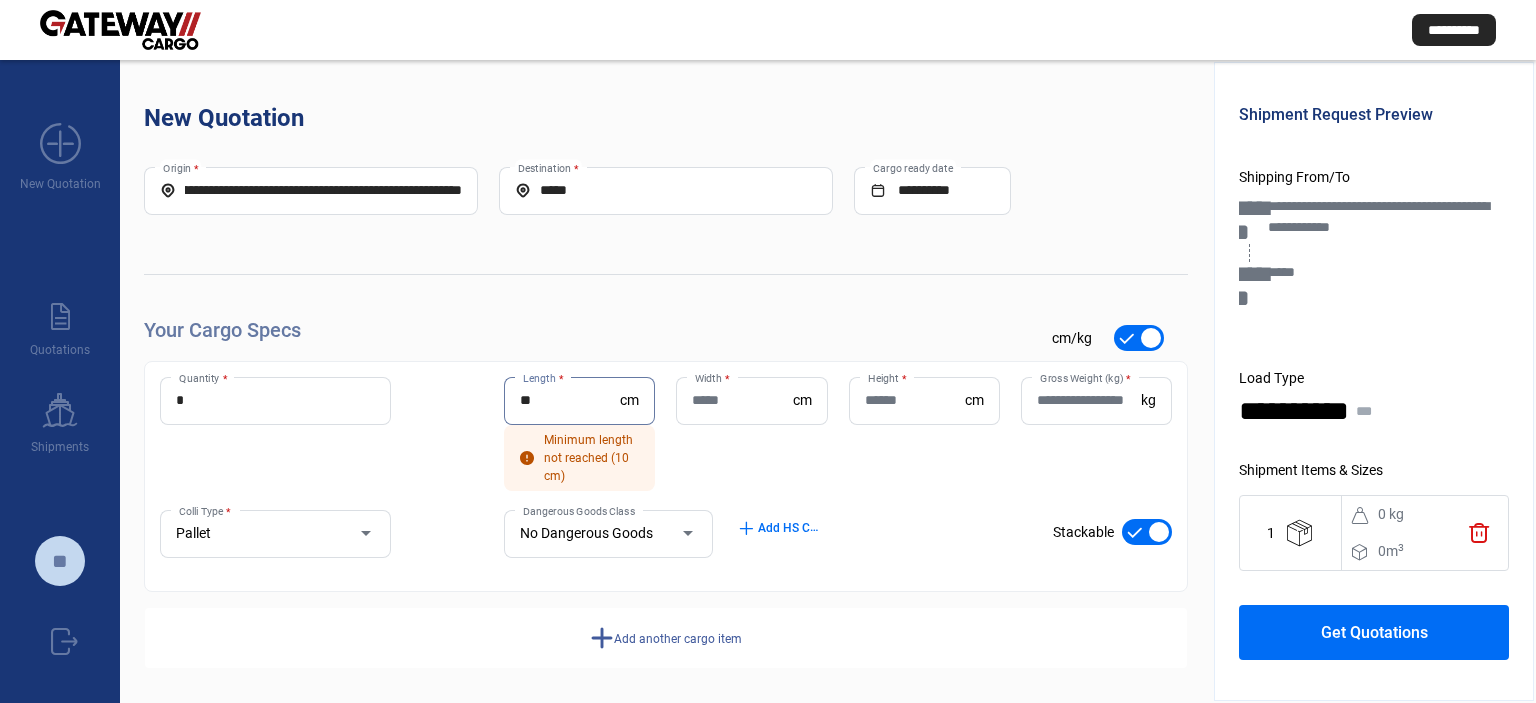 type on "**" 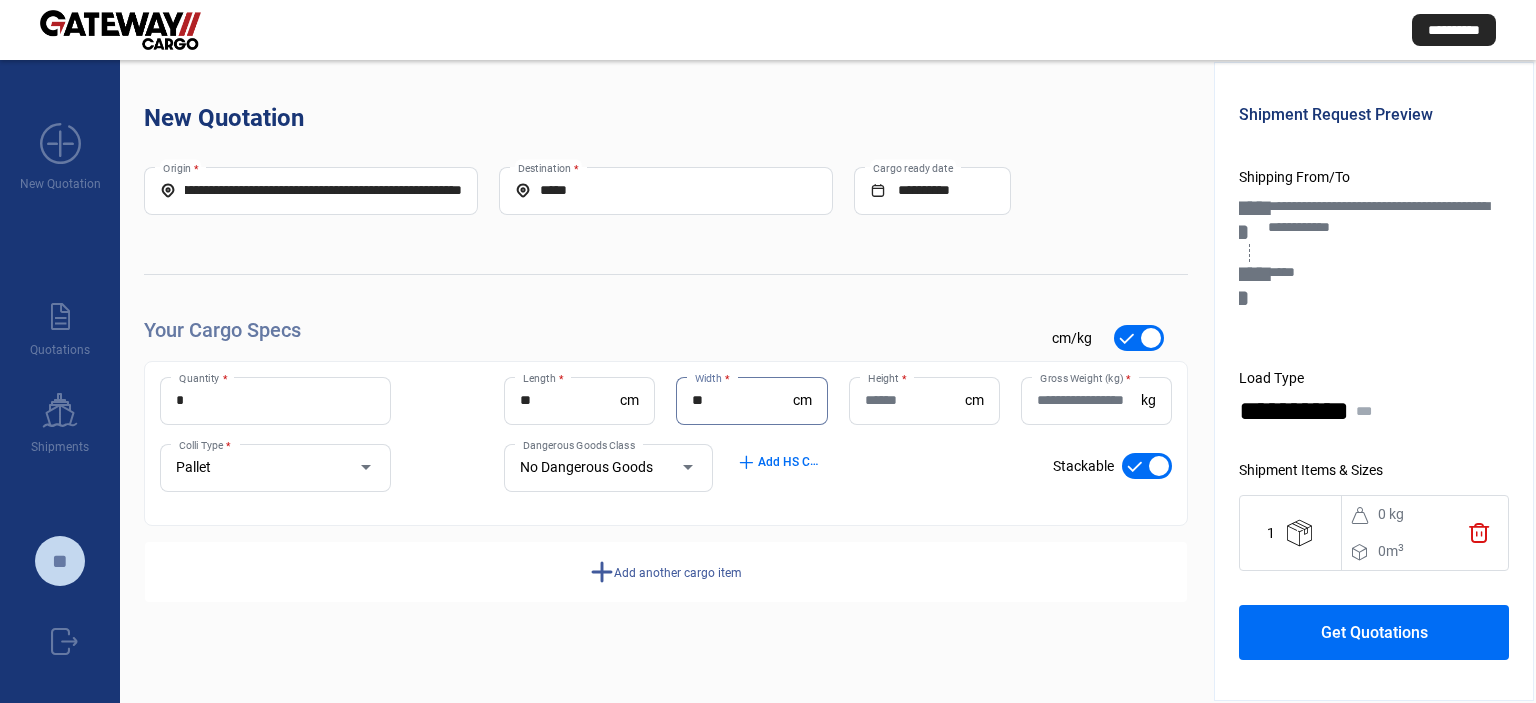 type on "**" 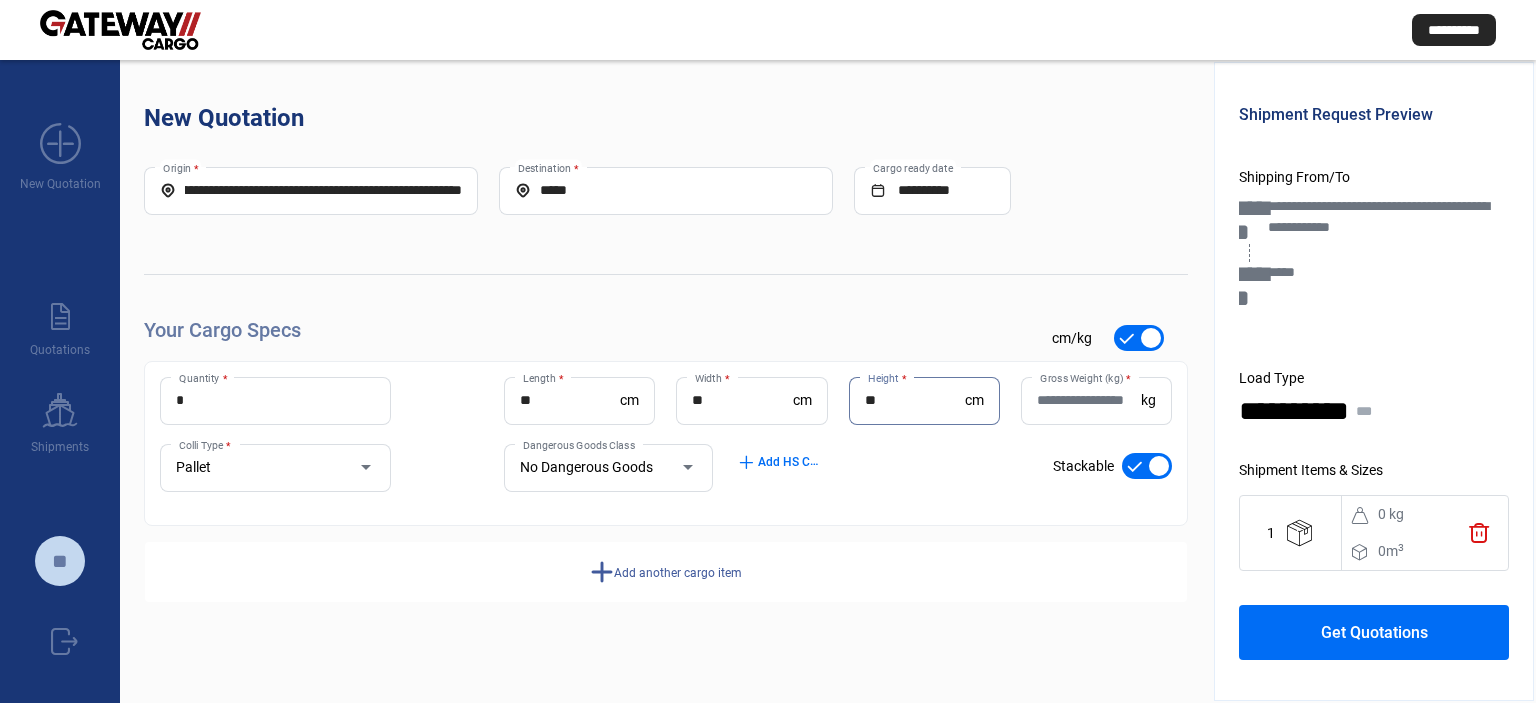 type on "**" 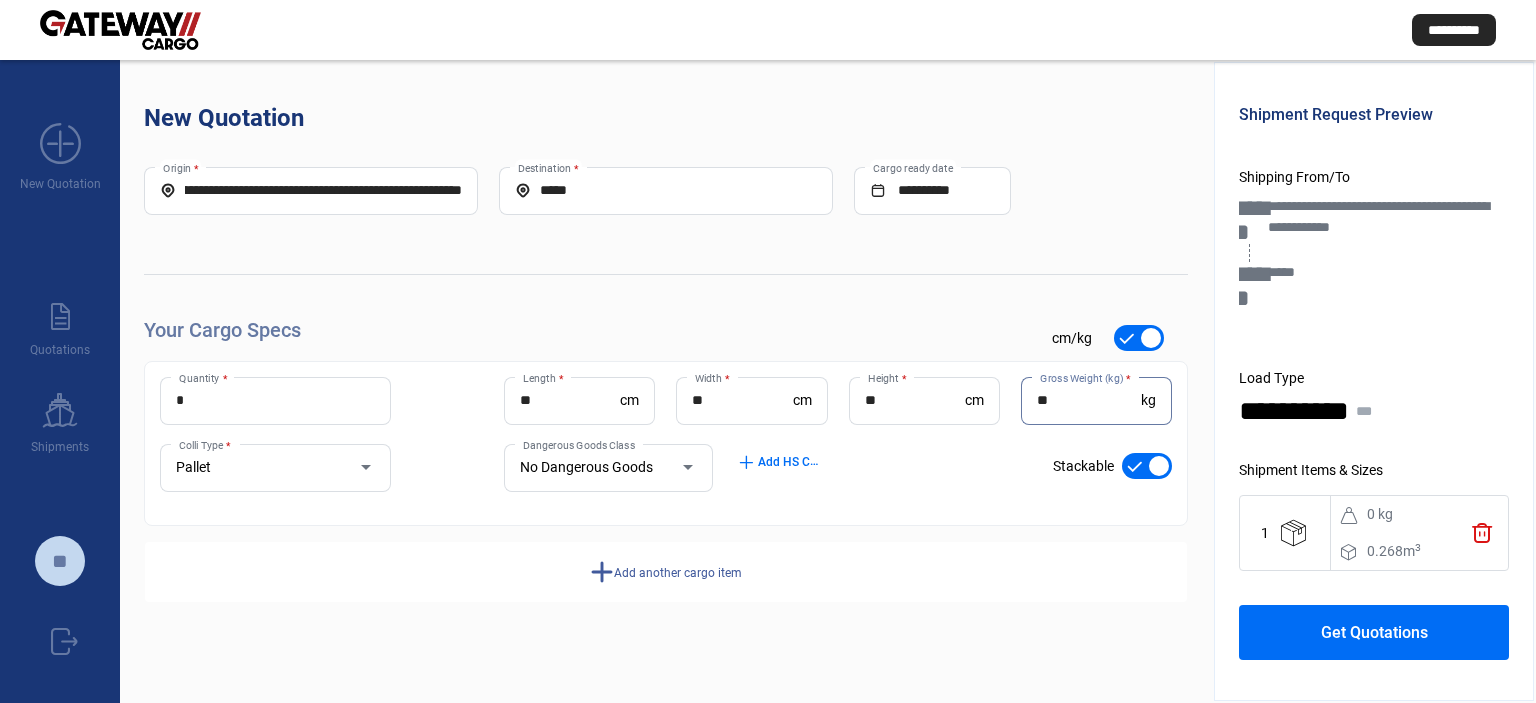 type on "**" 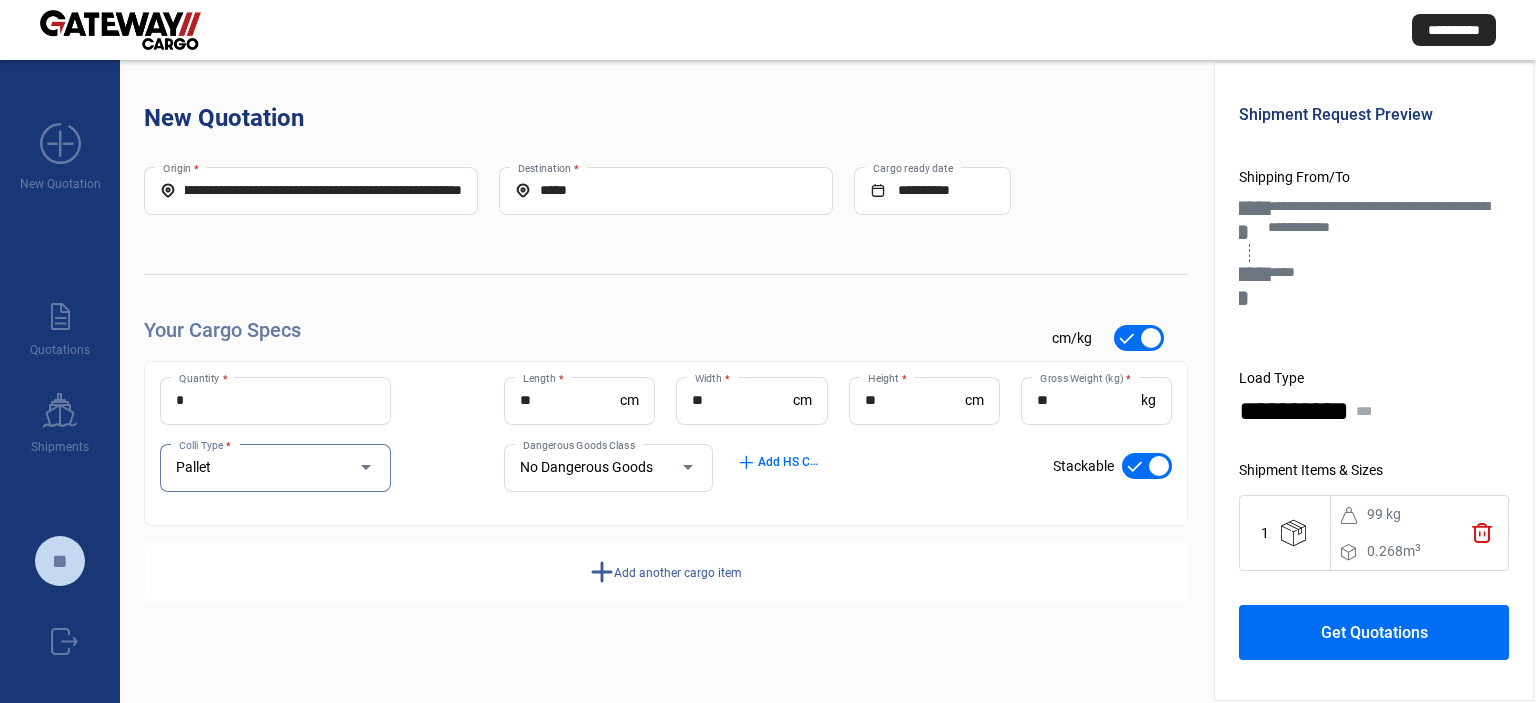 click on "Get Quotations" 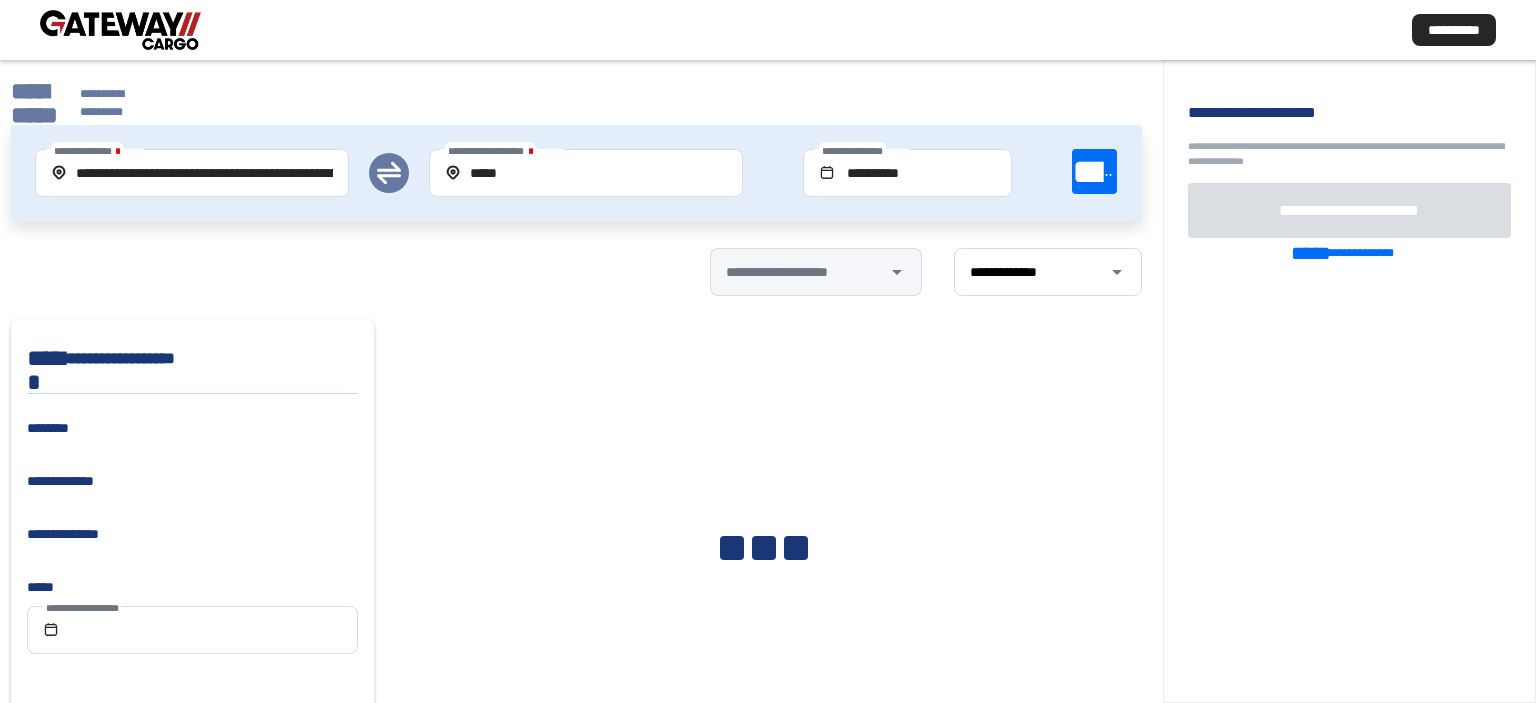 scroll, scrollTop: 0, scrollLeft: 31, axis: horizontal 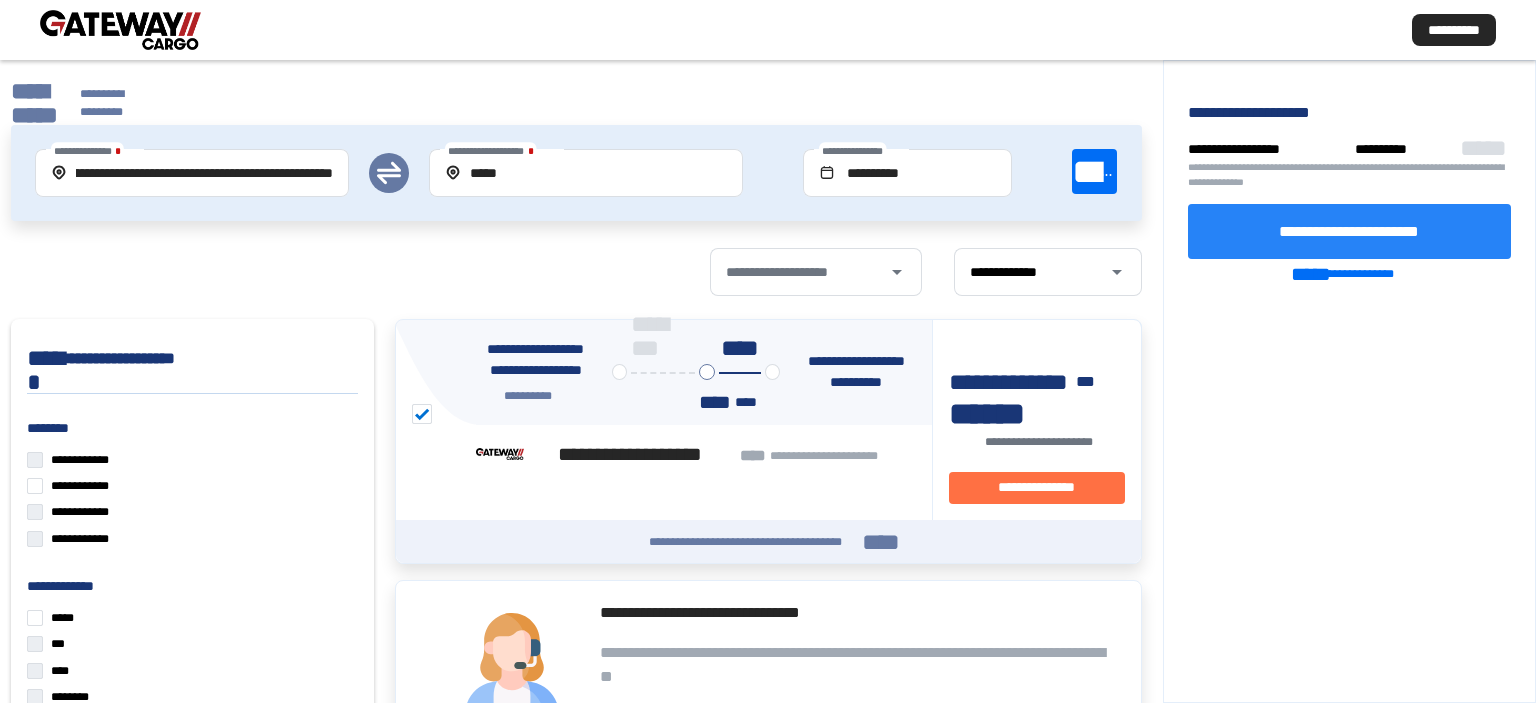 type 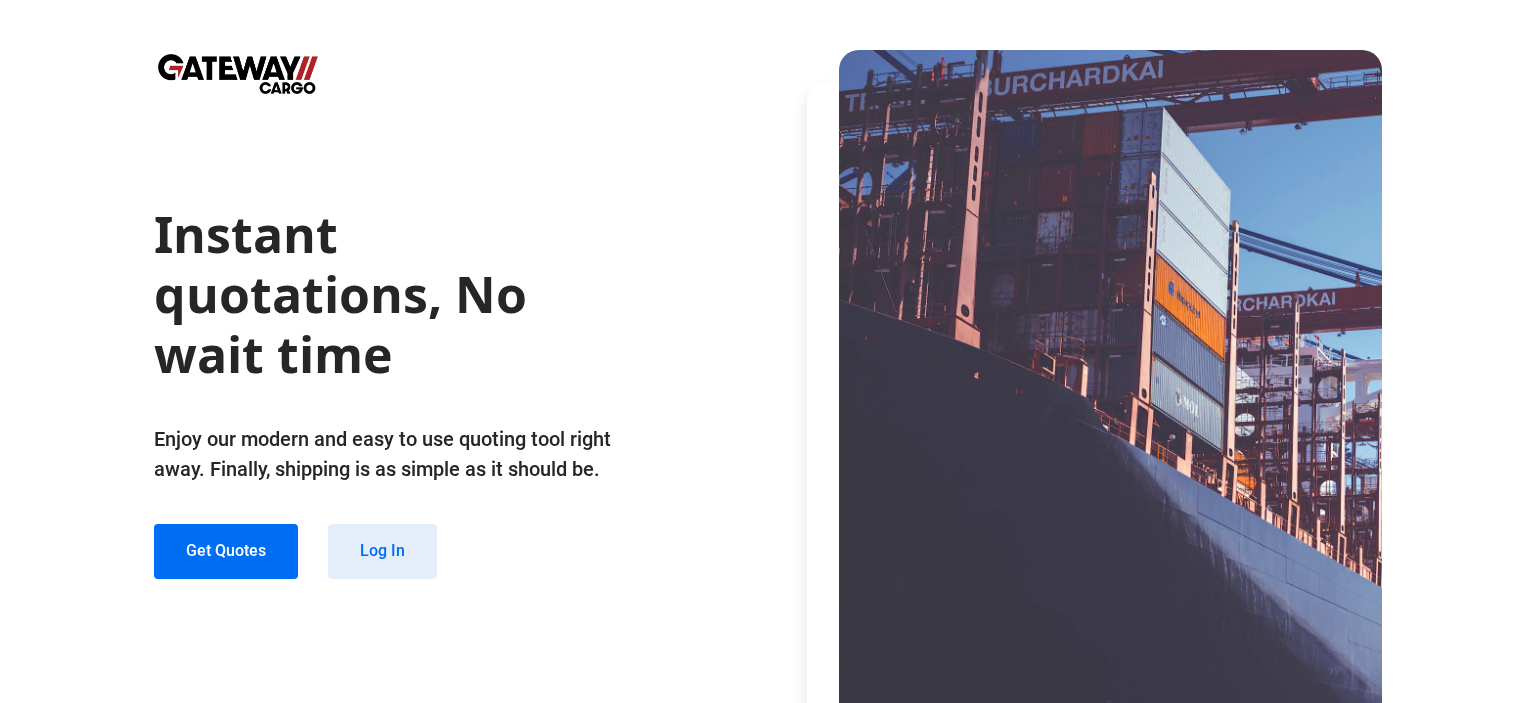 scroll, scrollTop: 0, scrollLeft: 0, axis: both 